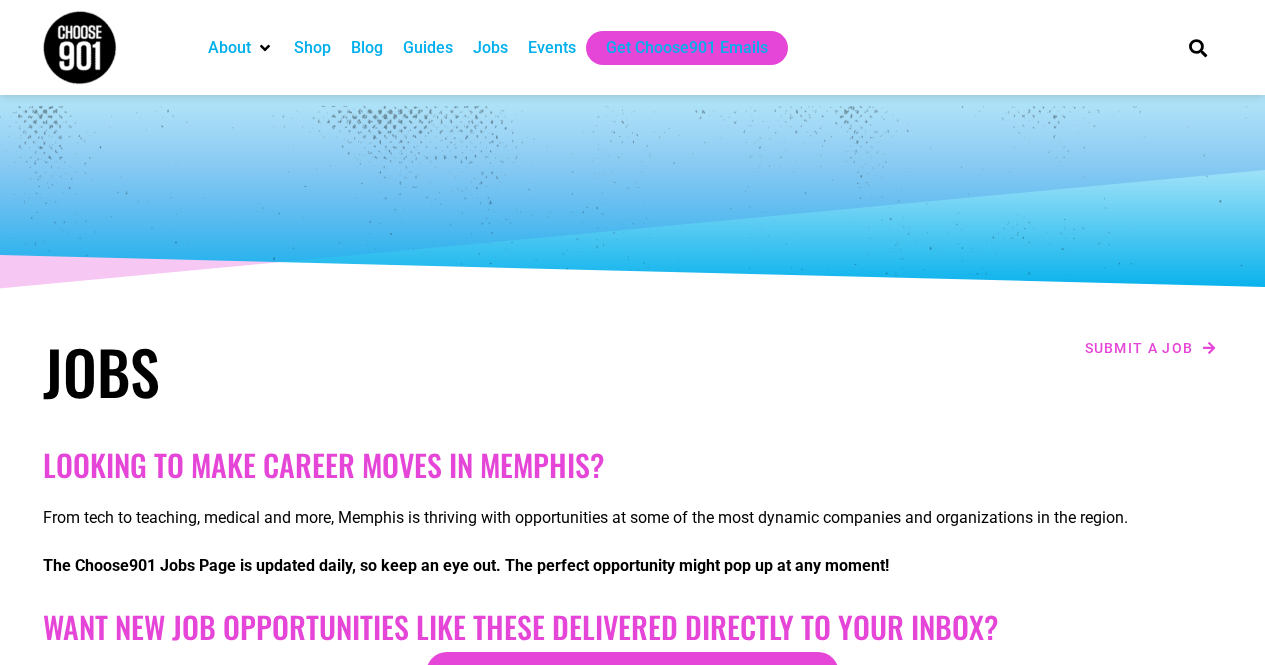 scroll, scrollTop: 0, scrollLeft: 0, axis: both 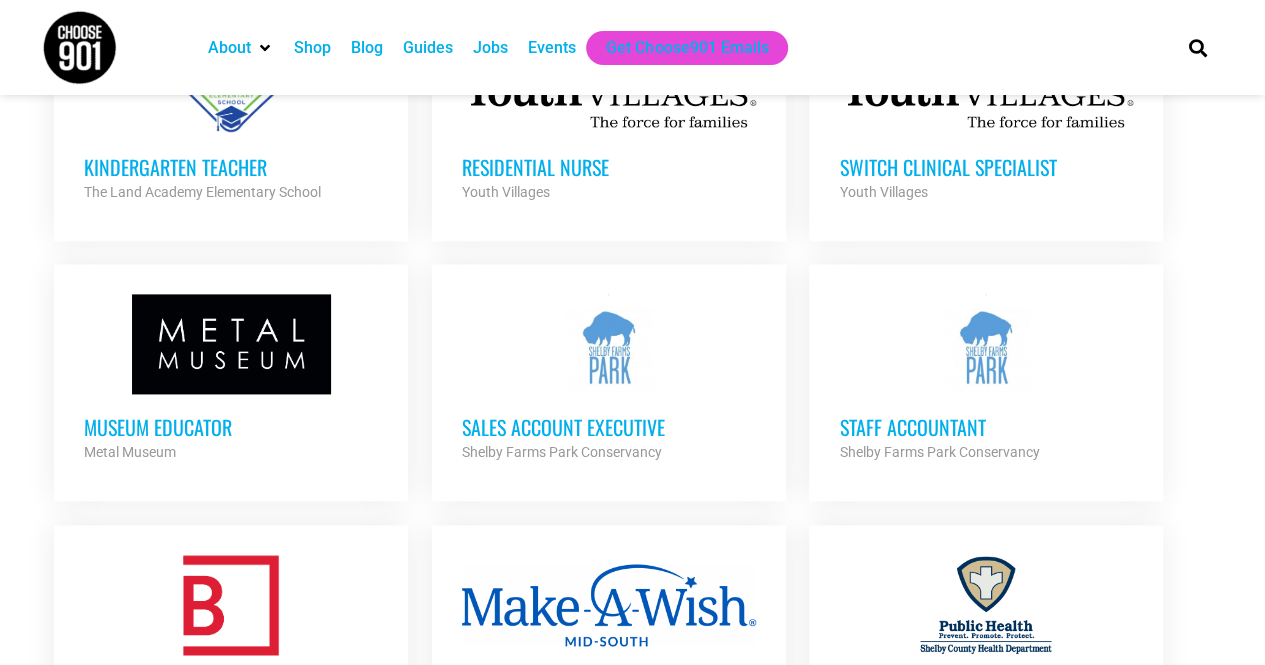 click on "Museum Educator" at bounding box center [231, 427] 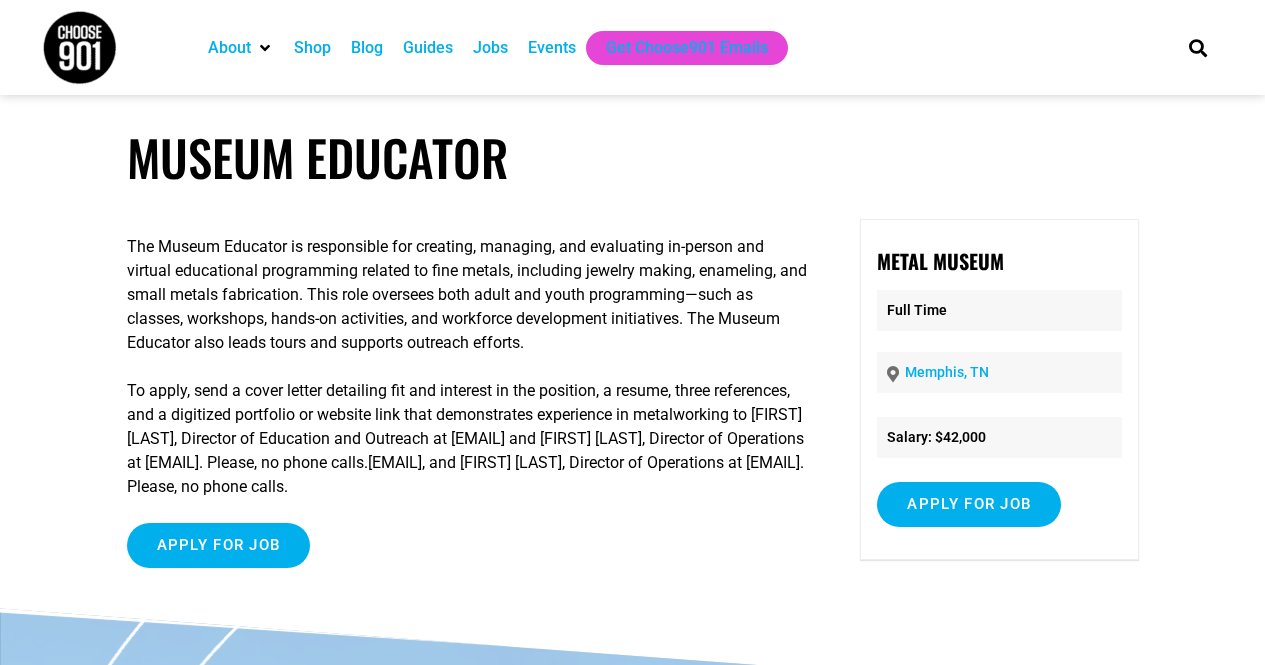 scroll, scrollTop: 0, scrollLeft: 0, axis: both 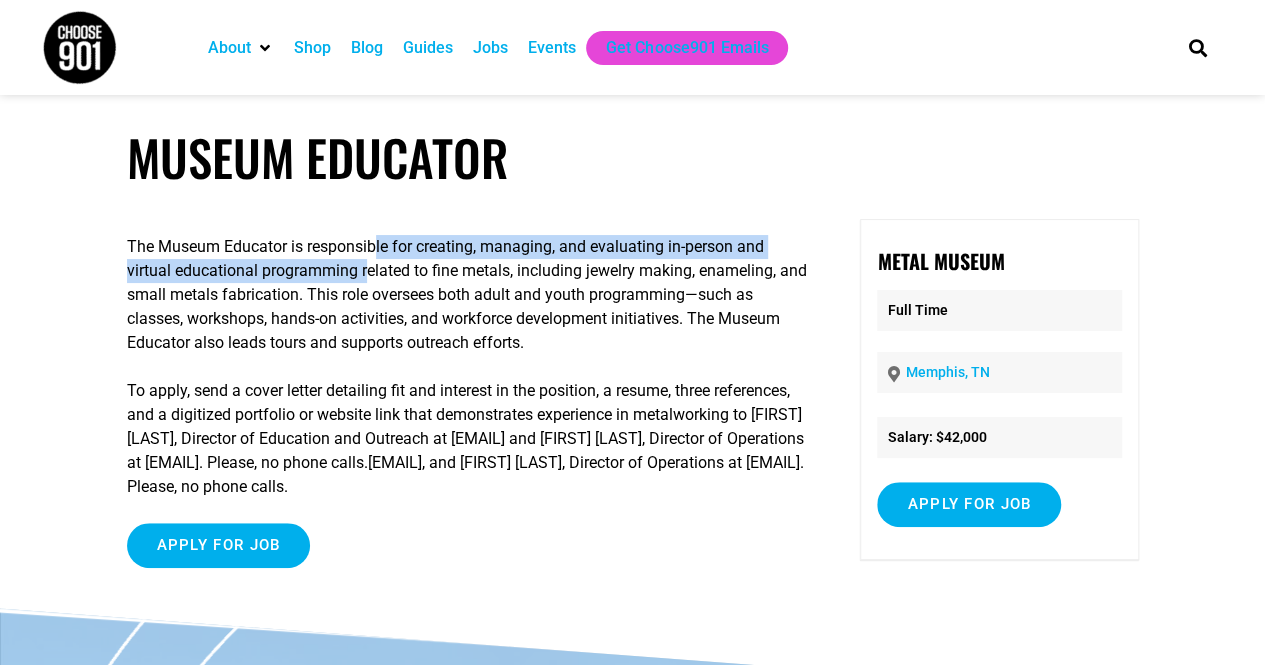 drag, startPoint x: 370, startPoint y: 254, endPoint x: 368, endPoint y: 276, distance: 22.090721 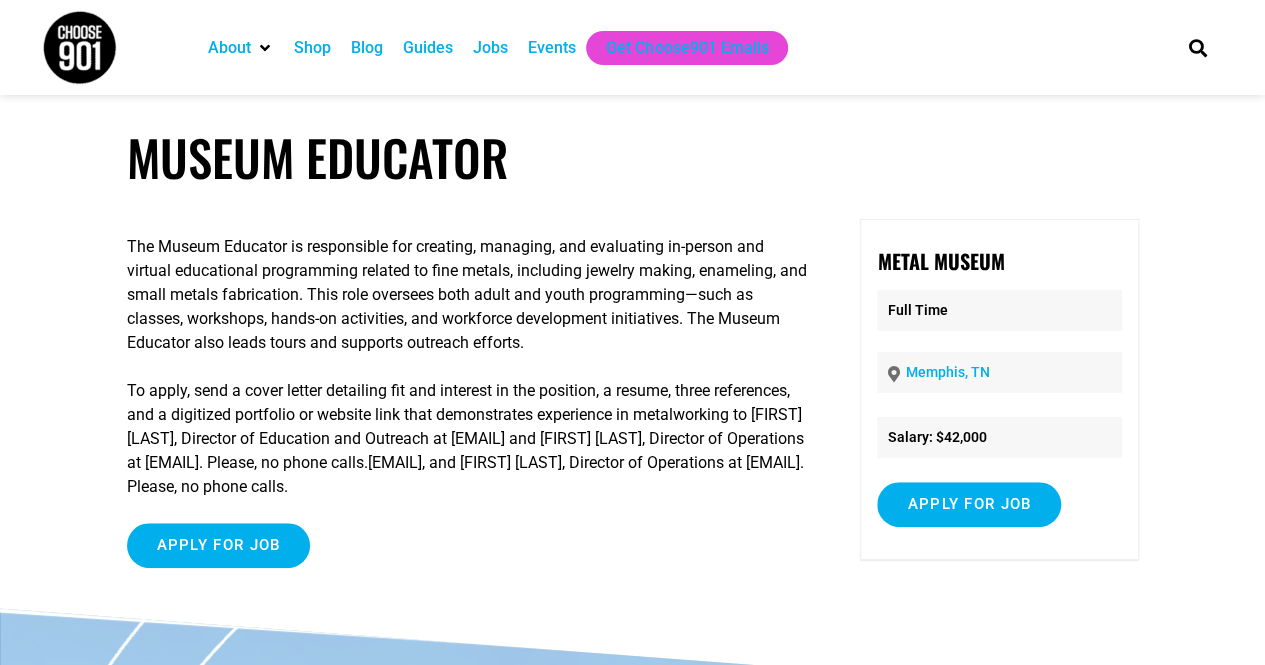 click on "The Museum Educator is responsible for creating, managing, and evaluating in-person and virtual educational programming related to fine metals, including jewelry making, enameling, and small metals fabrication. This role oversees both adult and youth programming—such as classes, workshops, hands-on activities, and workforce development initiatives. The Museum Educator also leads tours and supports outreach efforts." at bounding box center (468, 295) 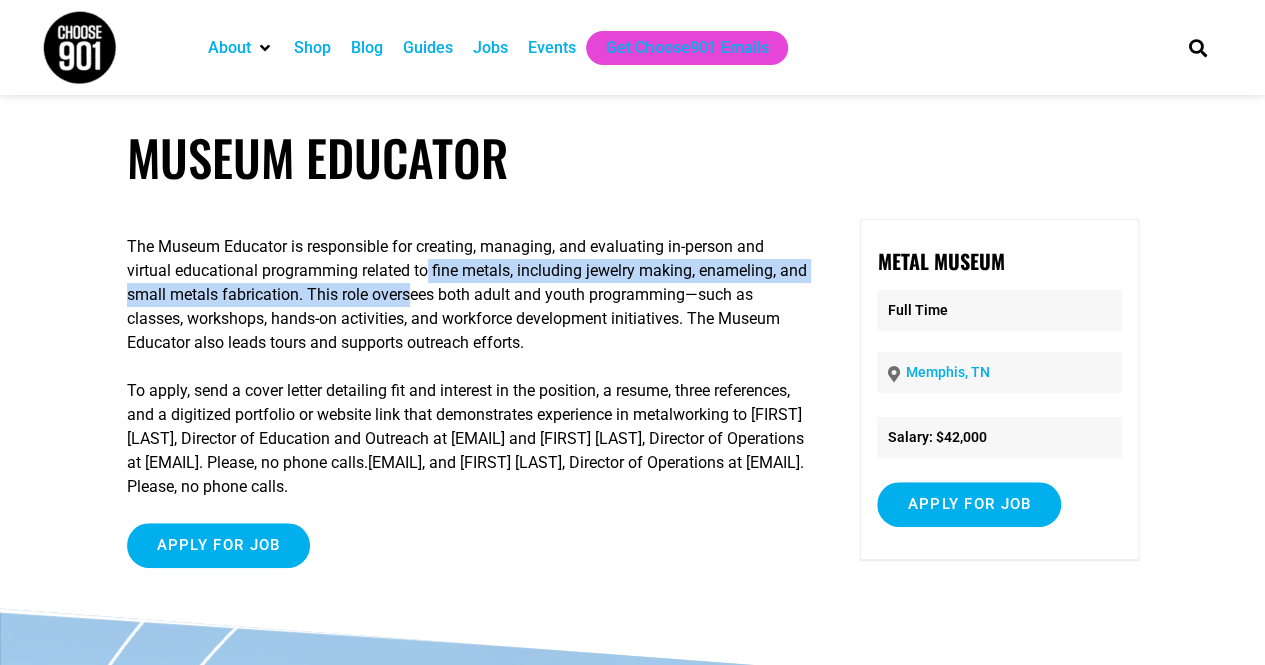 drag, startPoint x: 426, startPoint y: 272, endPoint x: 432, endPoint y: 300, distance: 28.635643 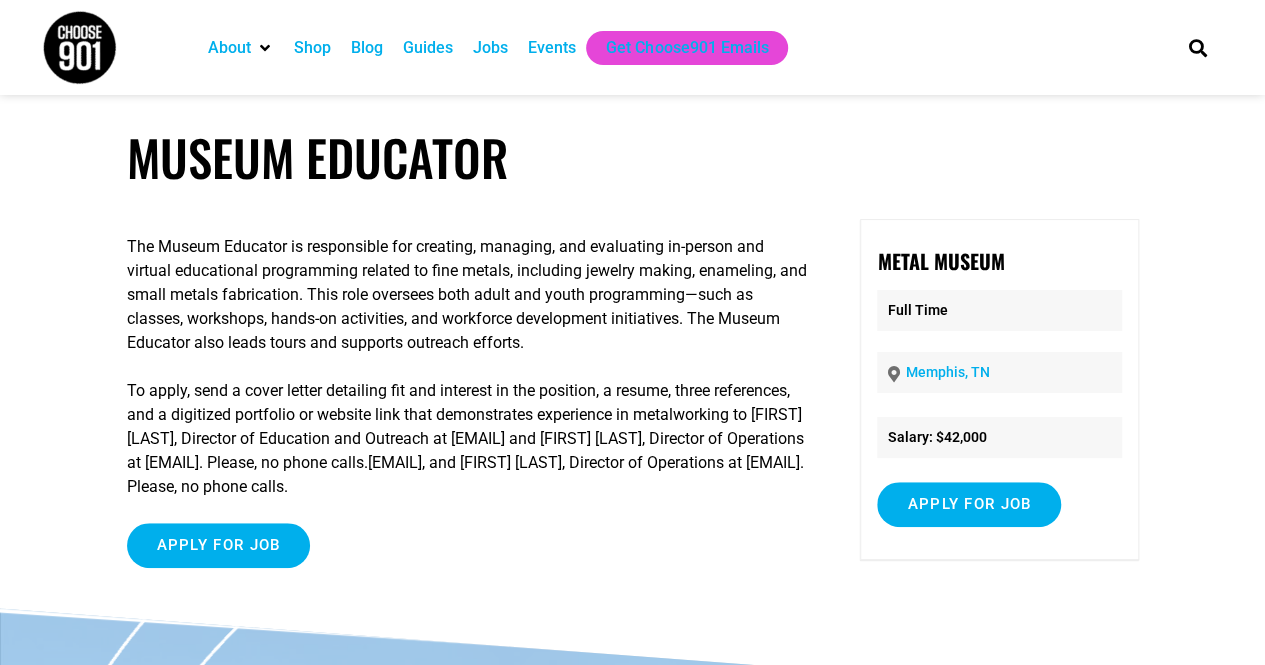click on "The Museum Educator is responsible for creating, managing, and evaluating in-person and virtual educational programming related to fine metals, including jewelry making, enameling, and small metals fabrication. This role oversees both adult and youth programming—such as classes, workshops, hands-on activities, and workforce development initiatives. The Museum Educator also leads tours and supports outreach efforts." at bounding box center (468, 295) 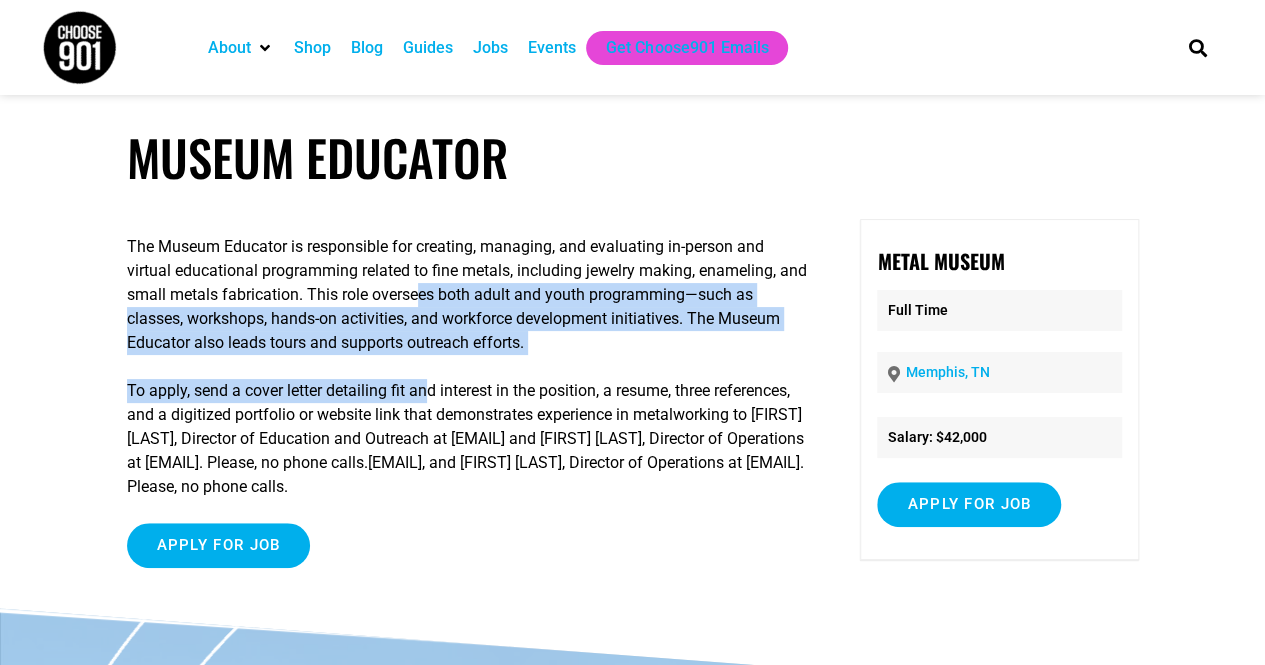 drag, startPoint x: 438, startPoint y: 305, endPoint x: 431, endPoint y: 360, distance: 55.443665 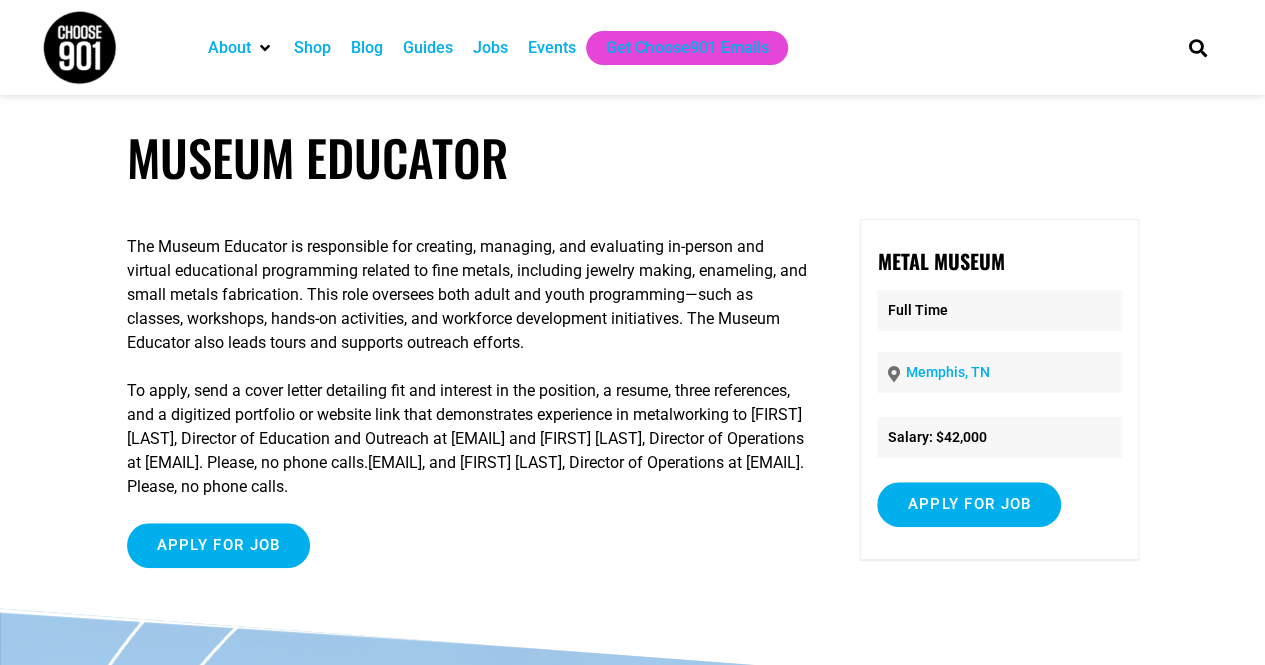 click on "To apply, send a cover letter detailing fit and interest in the position, a resume, three references, and a digitized portfolio or website link that demonstrates experience in metalworking to Lucienne Auz, Director of Education and Outreach at lucienne@metalmuseum.org and Quamesha Brown, Director of Operations at quamesha@metalmuseum.org. Please, no phone calls.lucienne@metalmuseum.org, and Quamesha Brown, Director of Operations at quamesha@metalmuseum.org. Please, no phone calls." at bounding box center (468, 439) 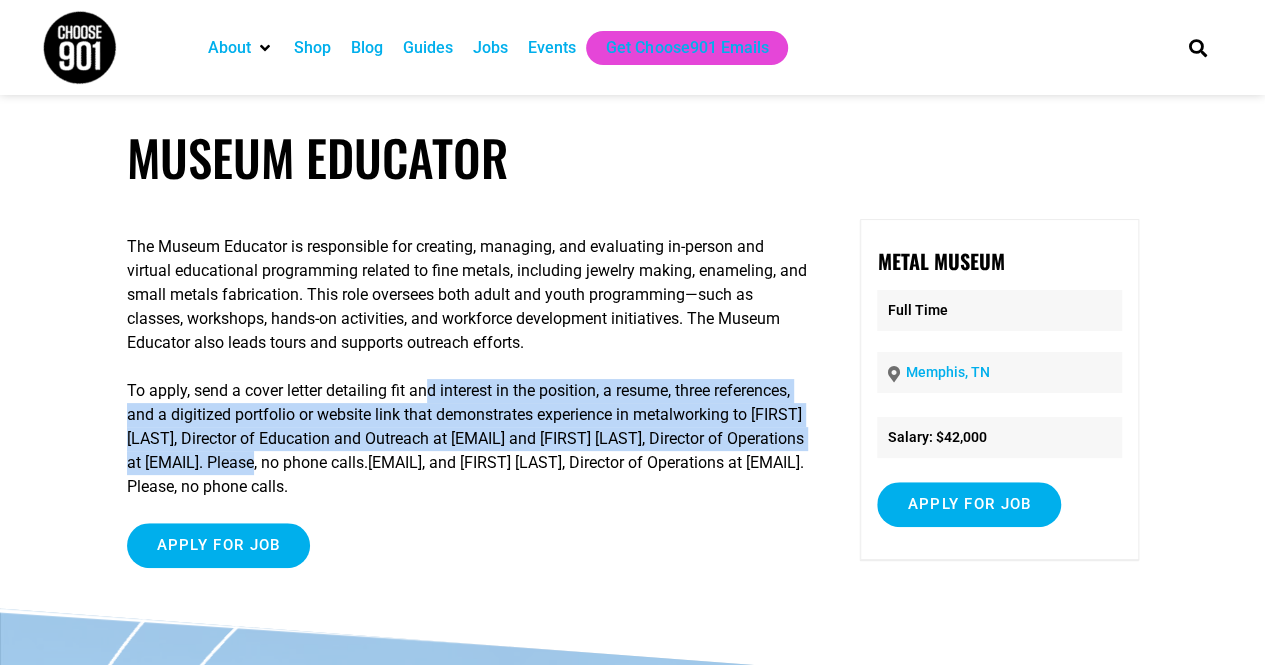 drag, startPoint x: 430, startPoint y: 383, endPoint x: 440, endPoint y: 472, distance: 89.560036 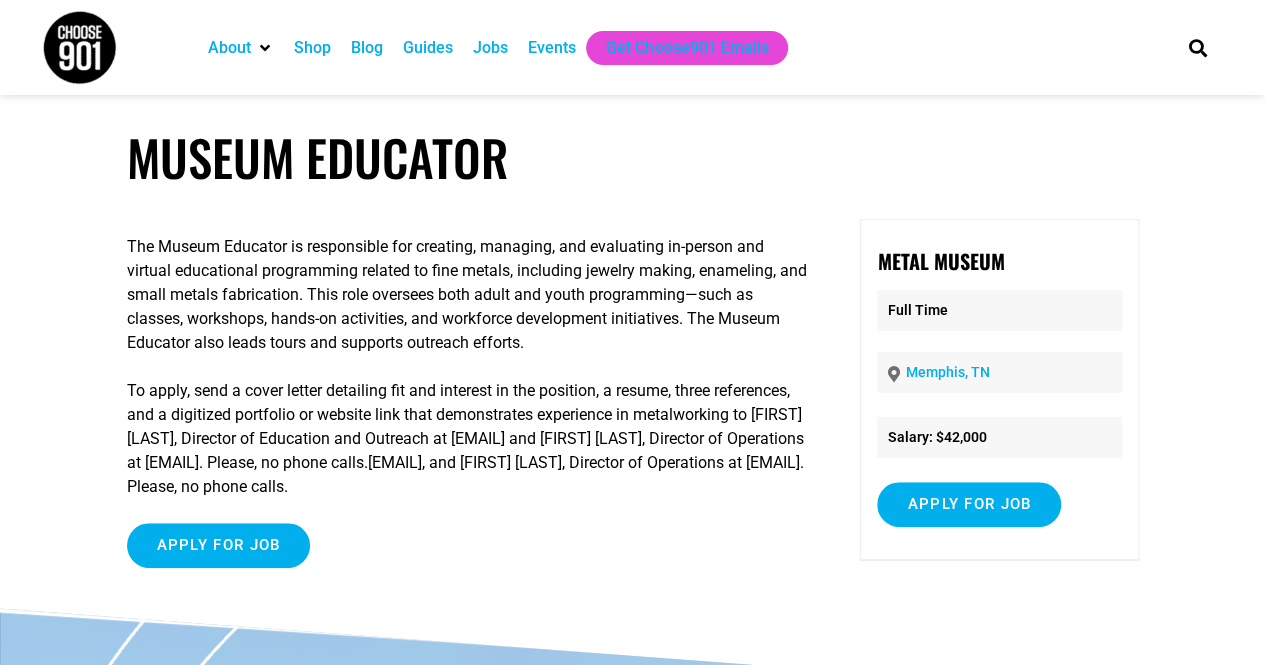 click on "The Museum Educator is responsible for creating, managing, and evaluating in-person and virtual educational programming related to fine metals, including jewelry making, enameling, and small metals fabrication. This role oversees both adult and youth programming—such as classes, workshops, hands-on activities, and workforce development initiatives. The Museum Educator also leads tours and supports outreach efforts.
To apply, send a cover letter detailing fit and interest in the position, a resume, three references, and a digitized portfolio or website link that demonstrates experience in metalworking to Lucienne Auz, Director of Education and Outreach at lucienne@metalmuseum.org and Quamesha Brown, Director of Operations at quamesha@metalmuseum.org. Please, no phone calls.lucienne@metalmuseum.org, and Quamesha Brown, Director of Operations at quamesha@metalmuseum.org. Please, no phone calls.
Apply for job
To apply for this job  email your details to" at bounding box center [468, 401] 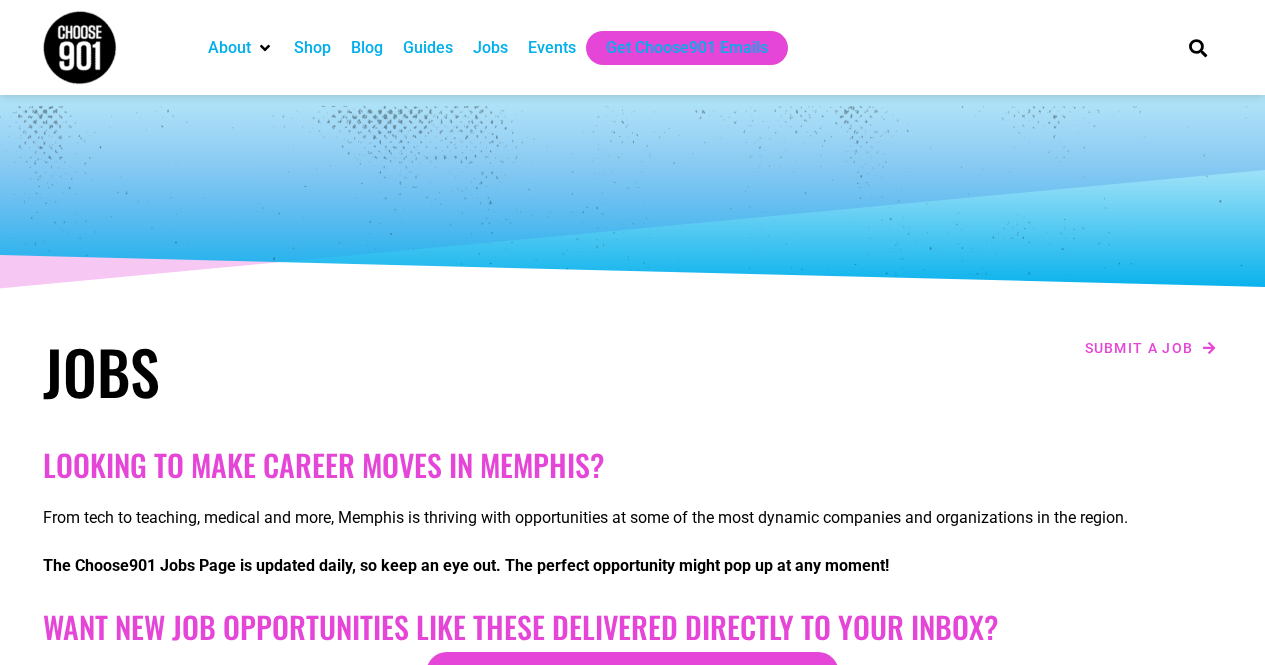 scroll, scrollTop: 1200, scrollLeft: 0, axis: vertical 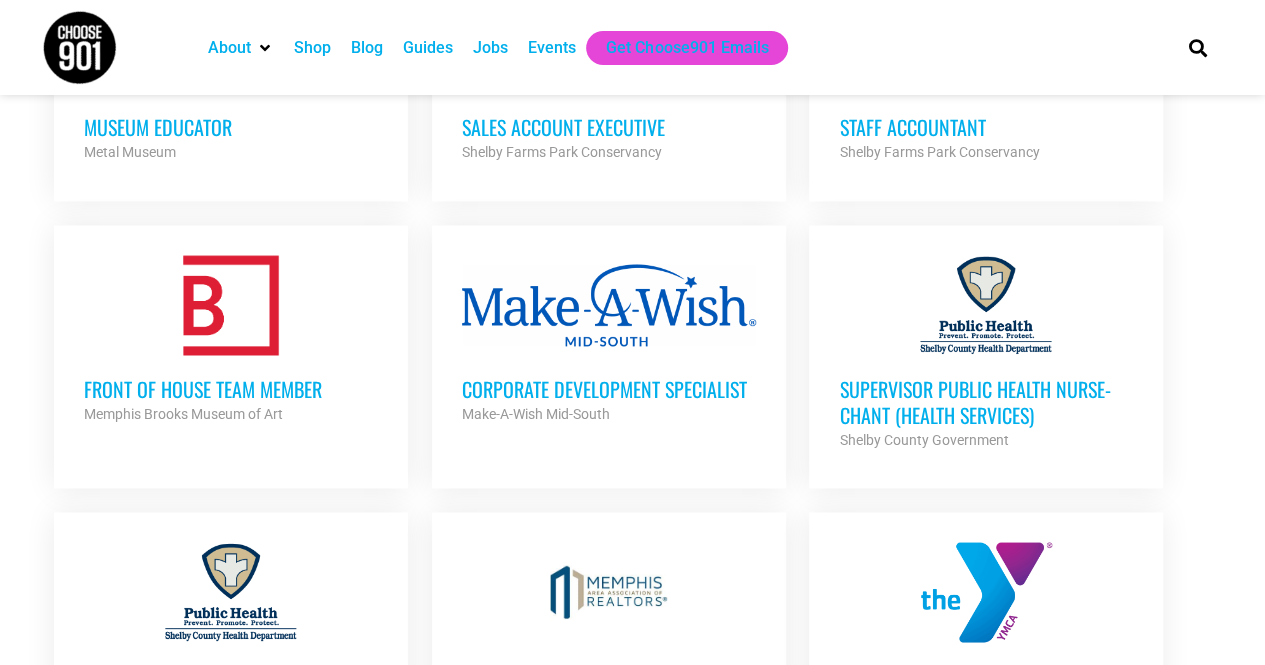 click on "Front of House Team Member" at bounding box center [231, 388] 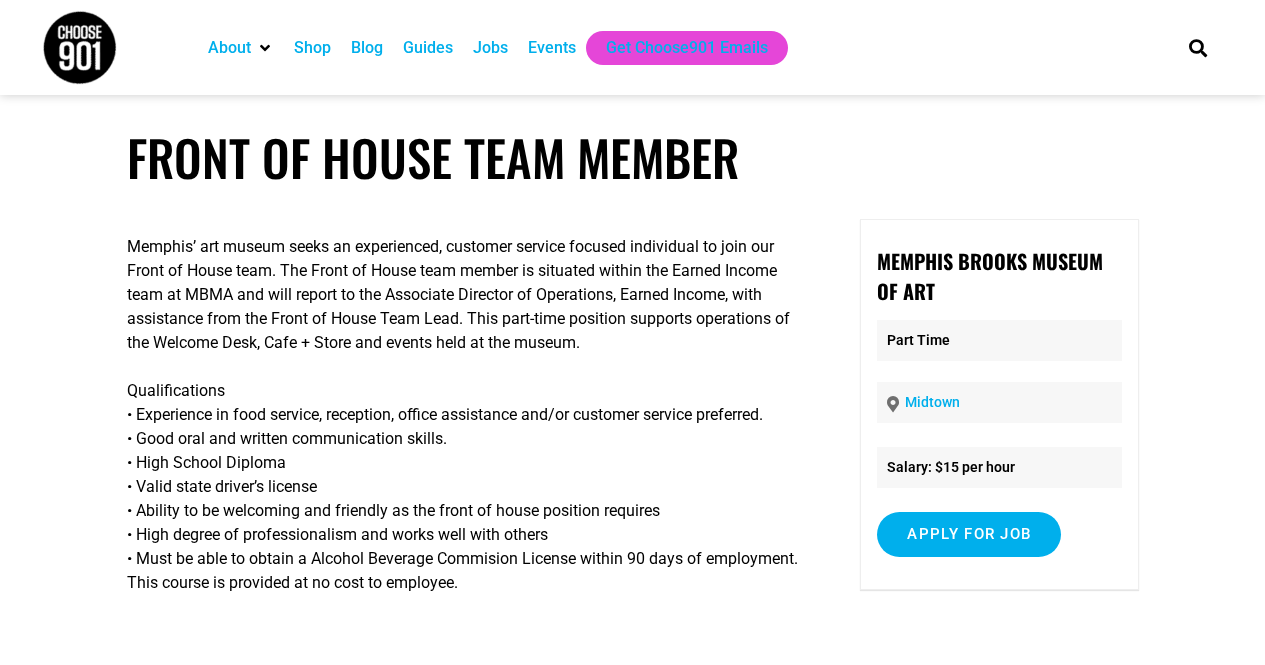 scroll, scrollTop: 0, scrollLeft: 0, axis: both 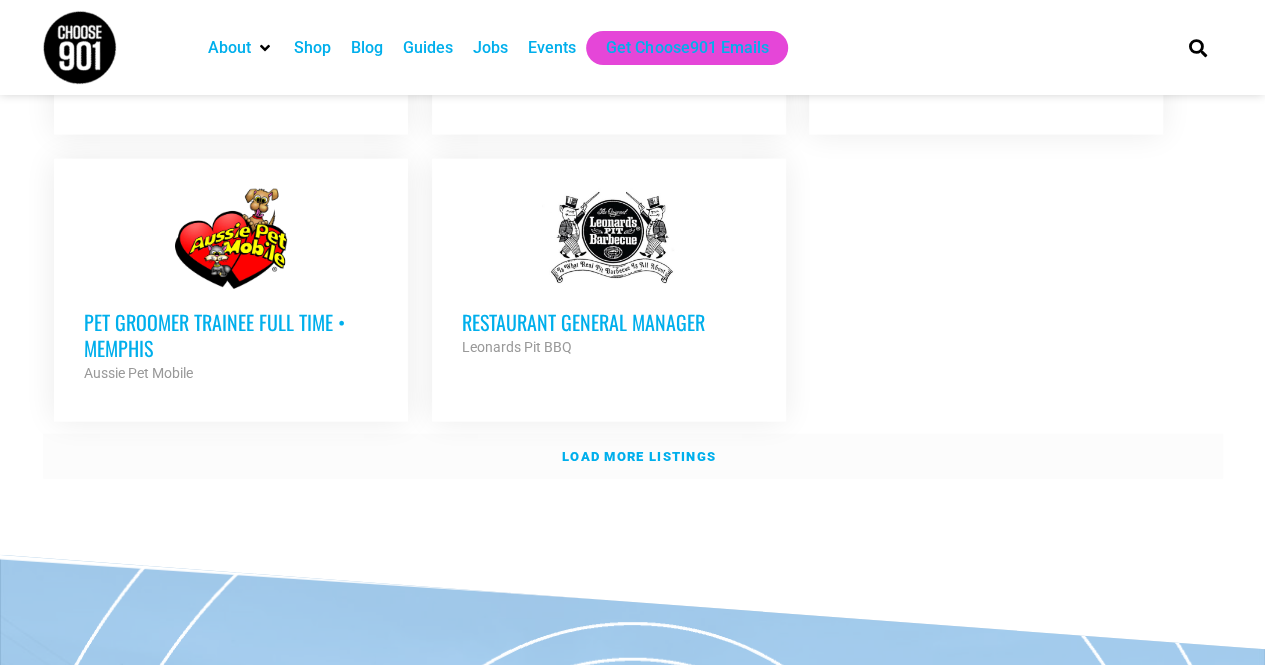 click on "Load more listings" at bounding box center [639, 456] 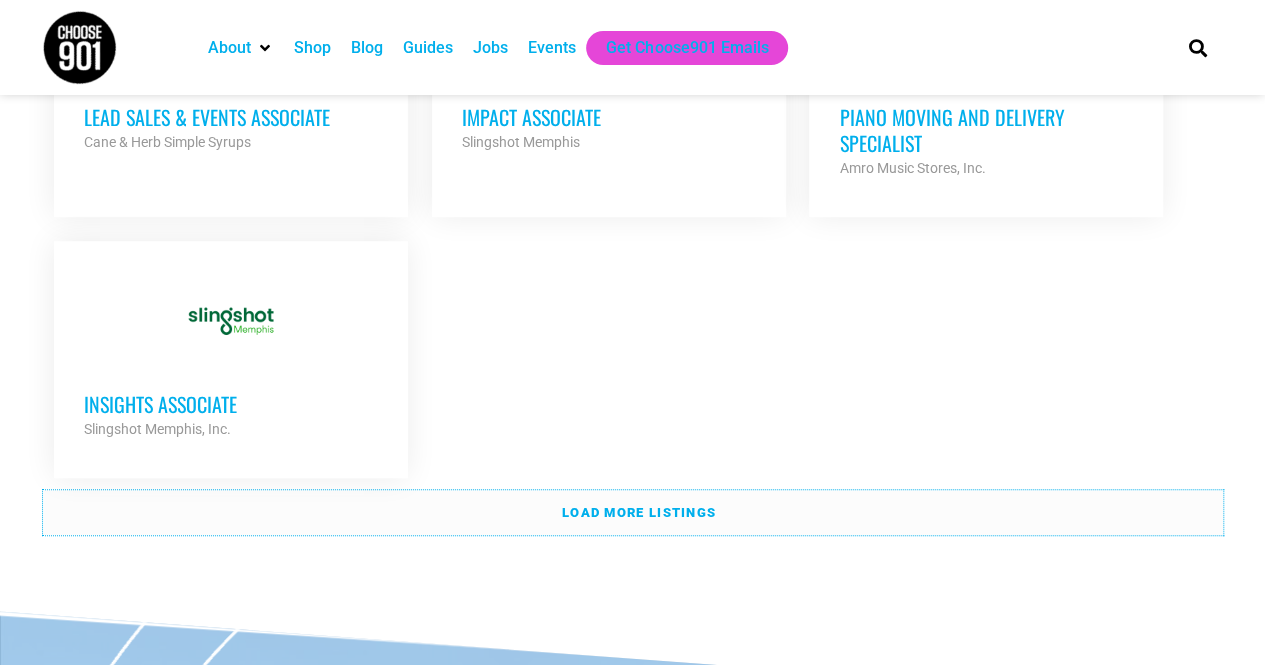 scroll, scrollTop: 4200, scrollLeft: 0, axis: vertical 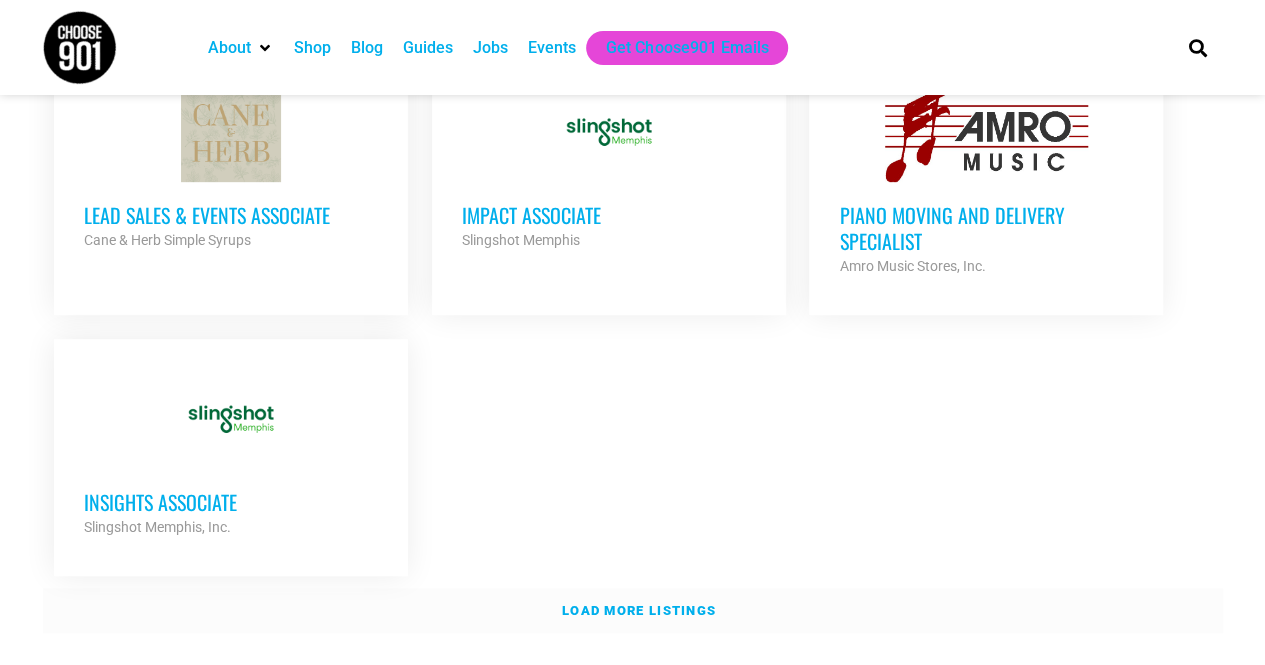 click on "Load more listings" at bounding box center (639, 610) 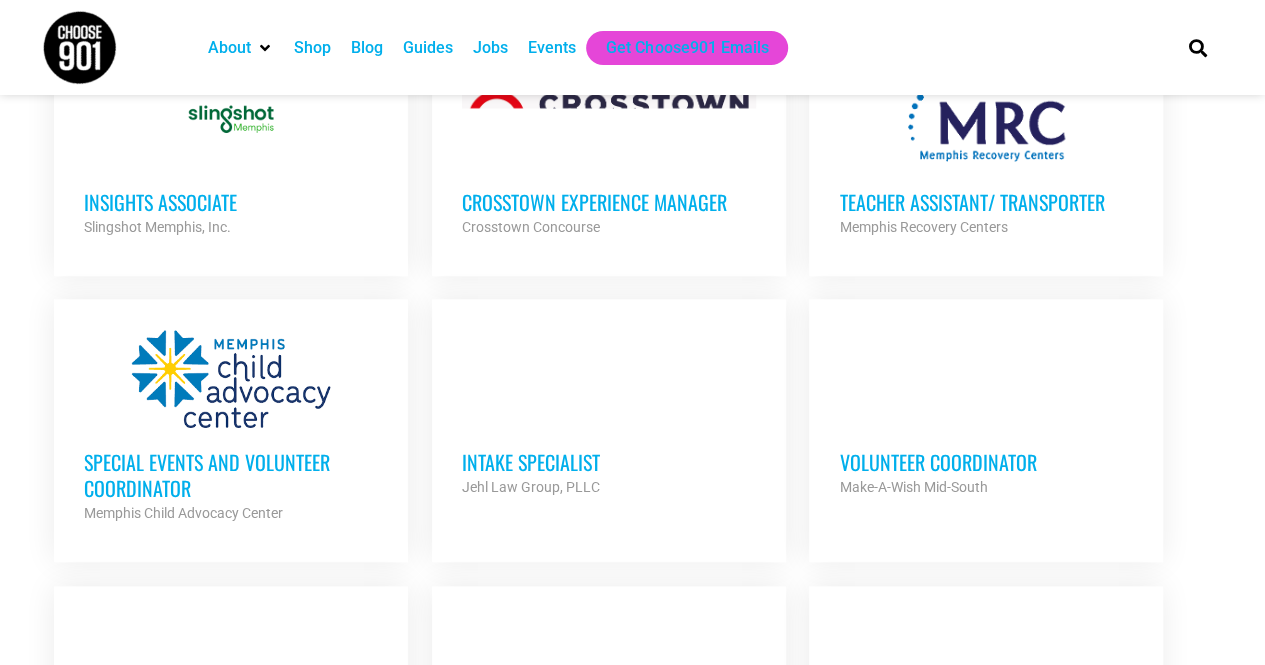 scroll, scrollTop: 4600, scrollLeft: 0, axis: vertical 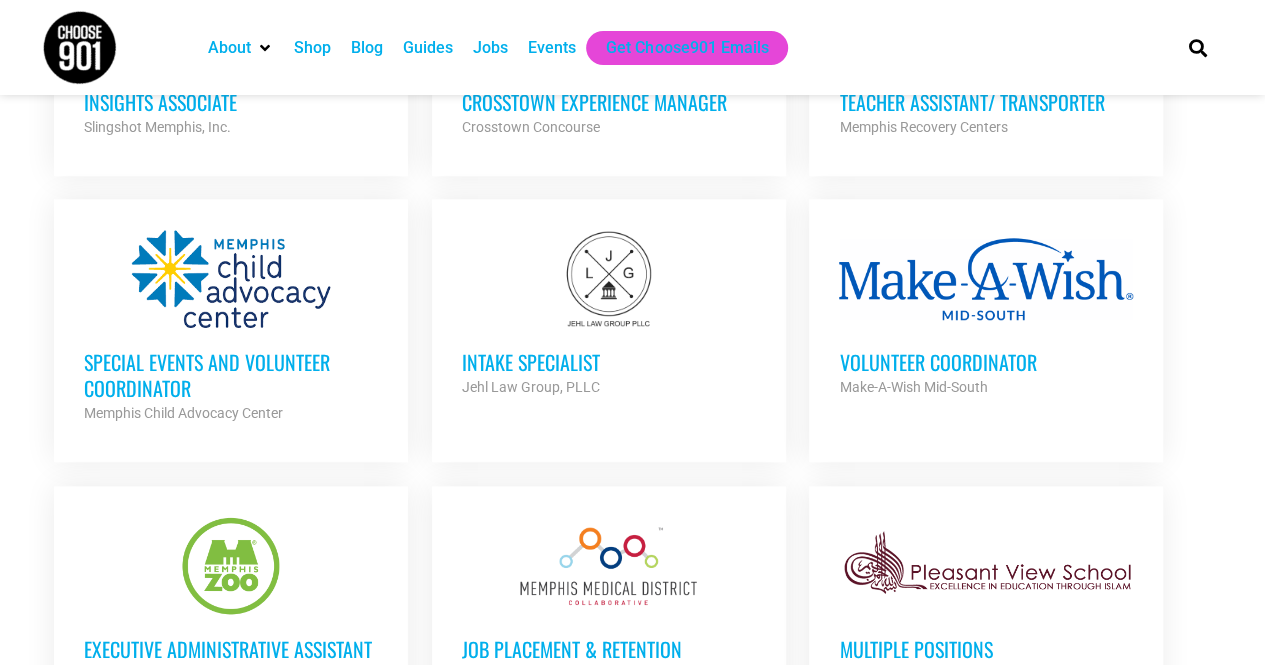 click on "Intake Specialist" at bounding box center [609, 362] 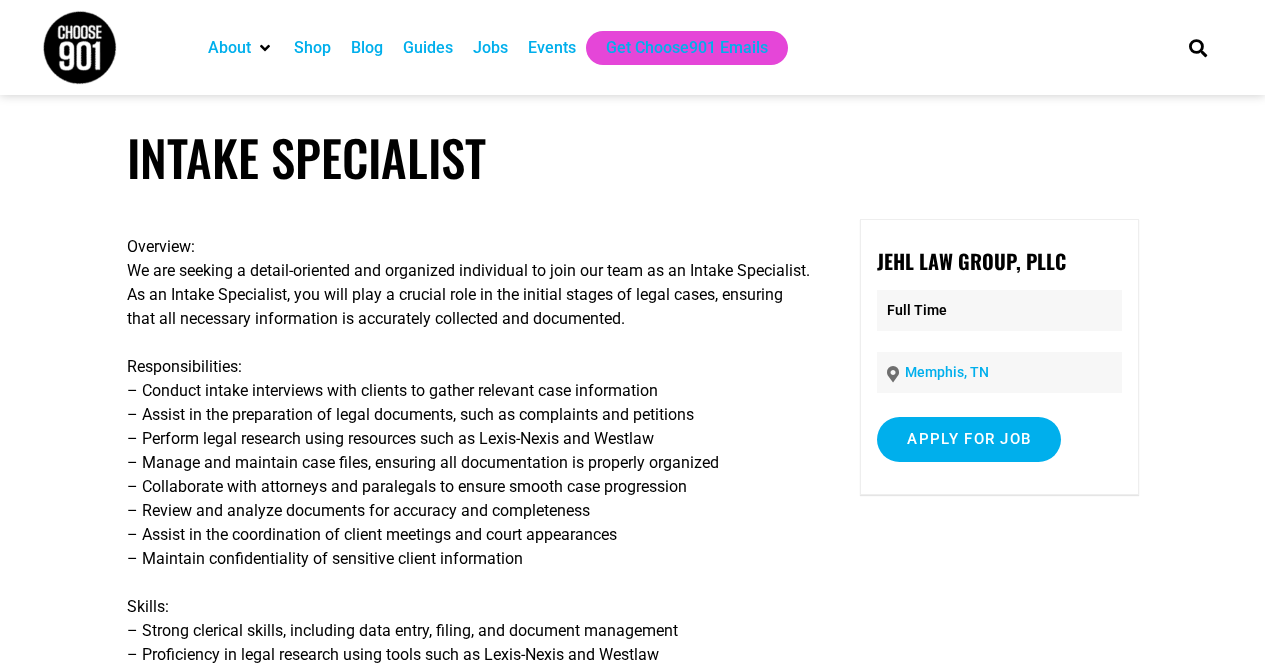 scroll, scrollTop: 0, scrollLeft: 0, axis: both 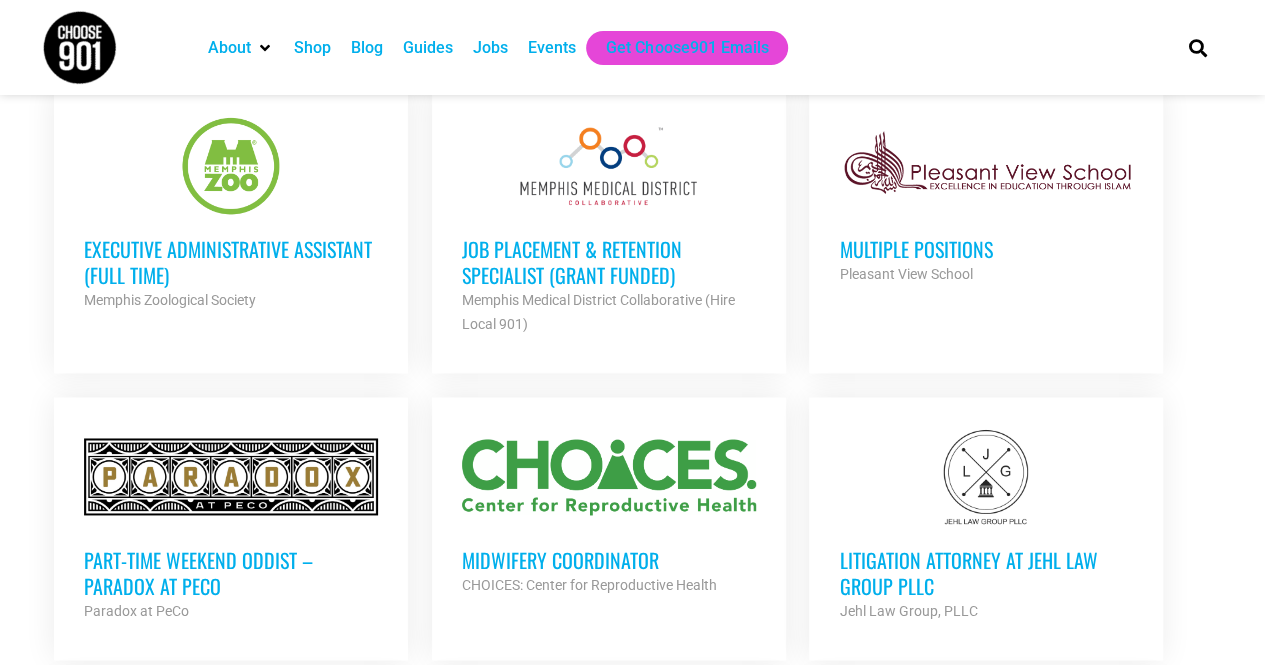 click on "Multiple Positions" at bounding box center (986, 249) 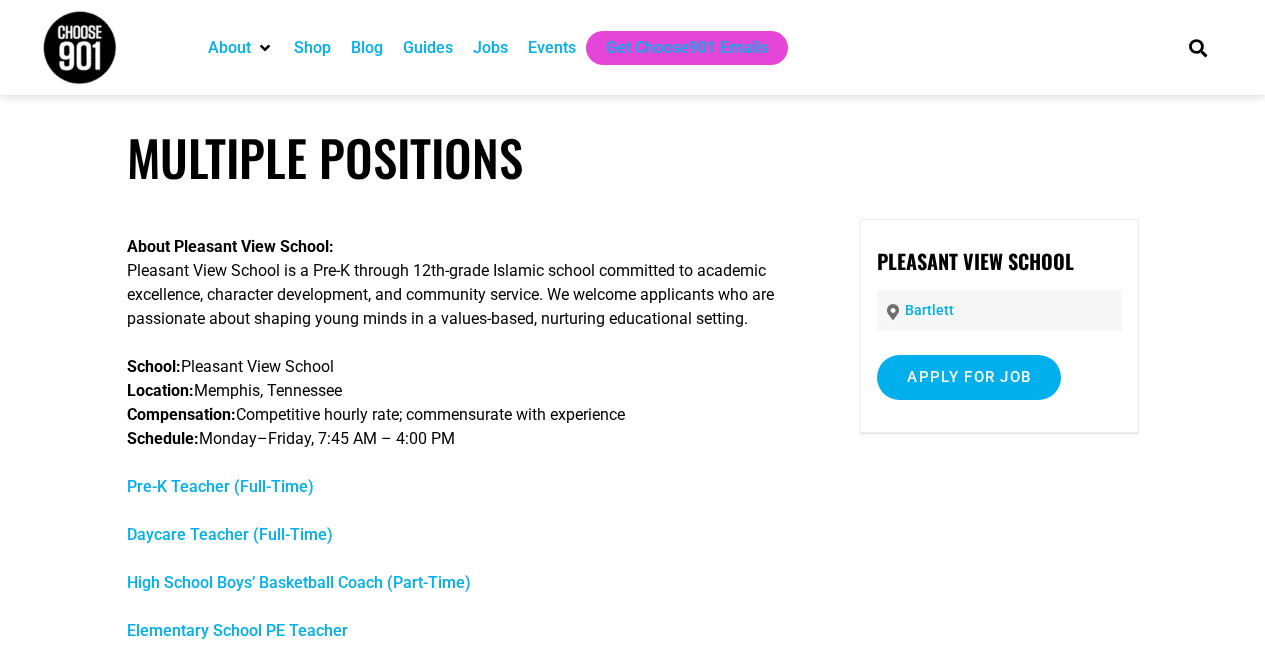 scroll, scrollTop: 0, scrollLeft: 0, axis: both 